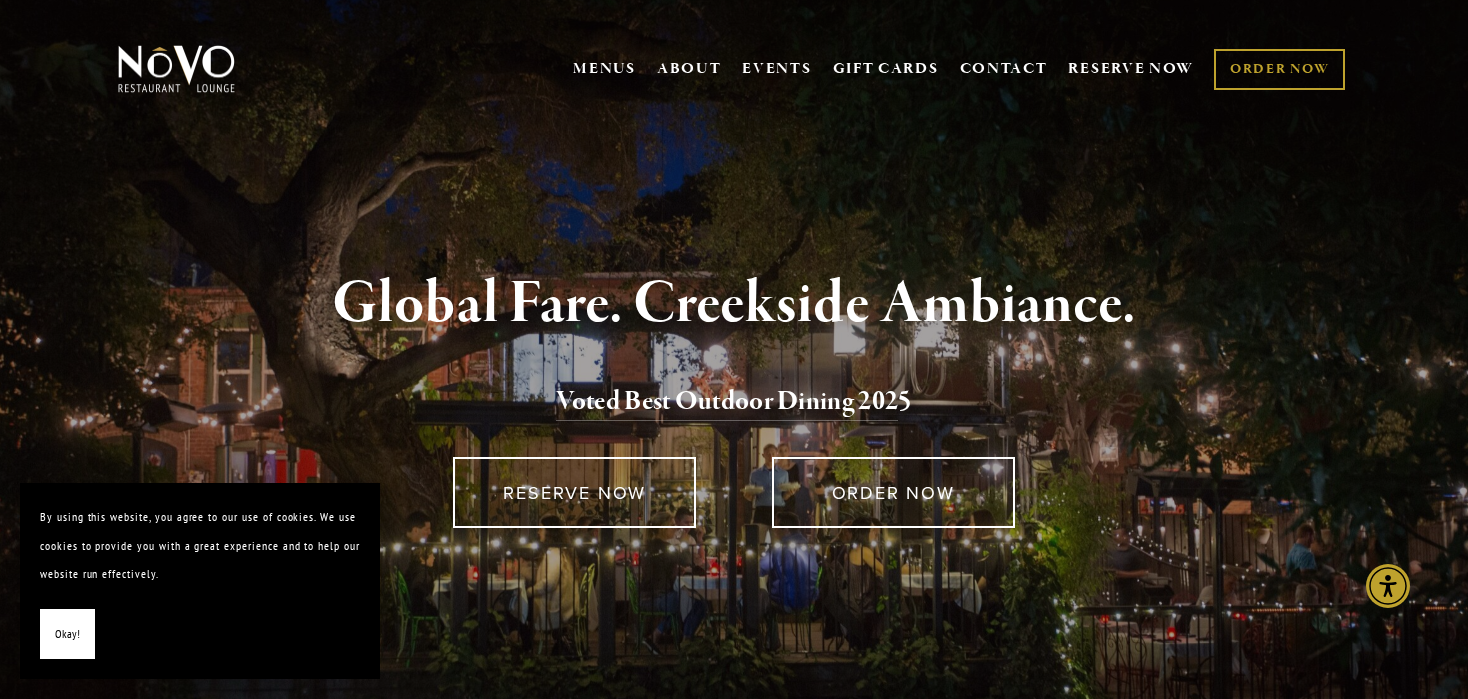 scroll, scrollTop: 0, scrollLeft: 0, axis: both 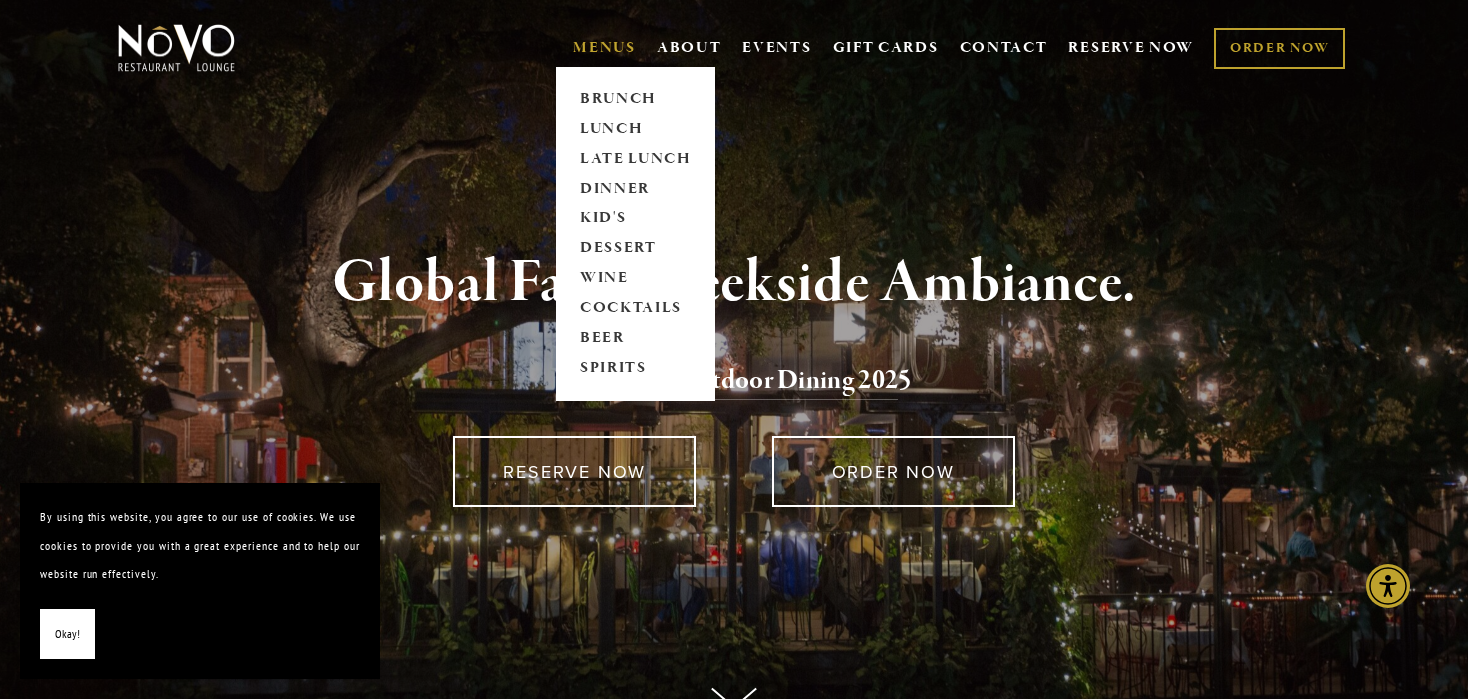 click on "MENUS" at bounding box center [604, 48] 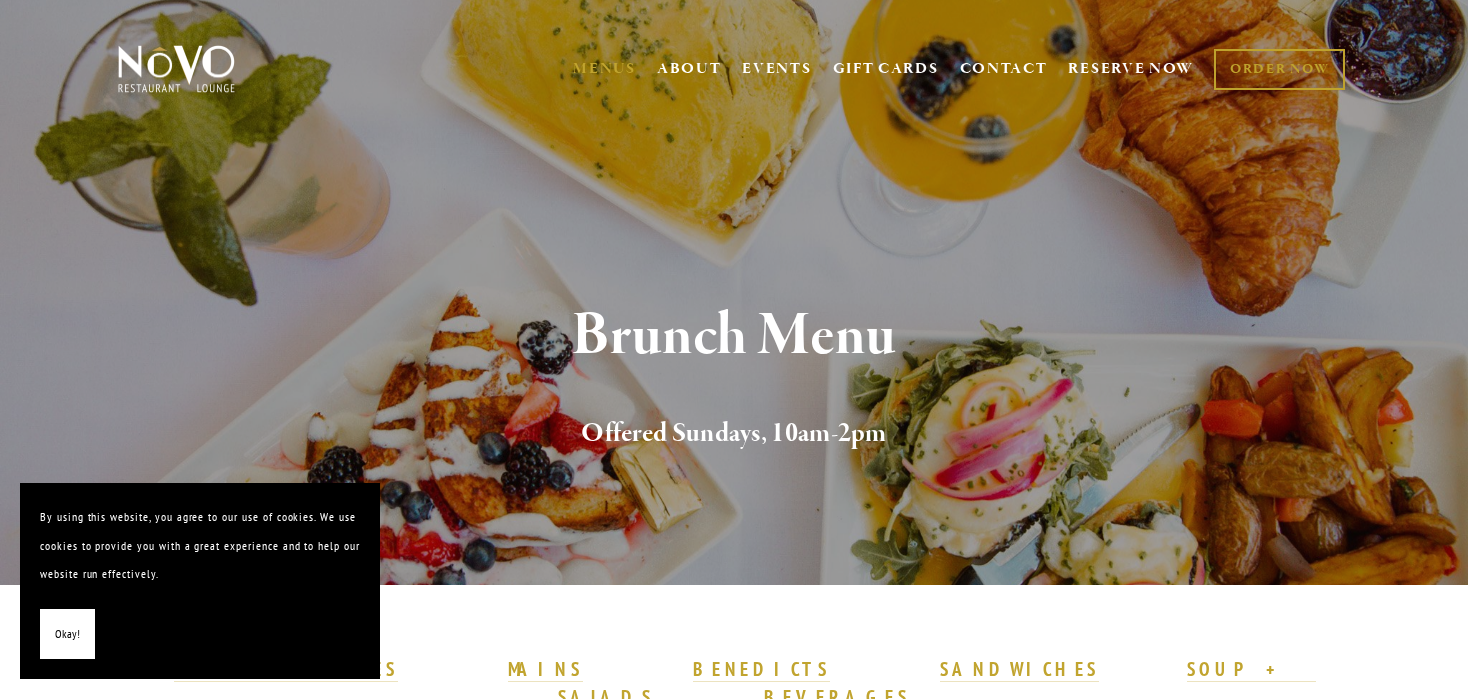 scroll, scrollTop: 0, scrollLeft: 0, axis: both 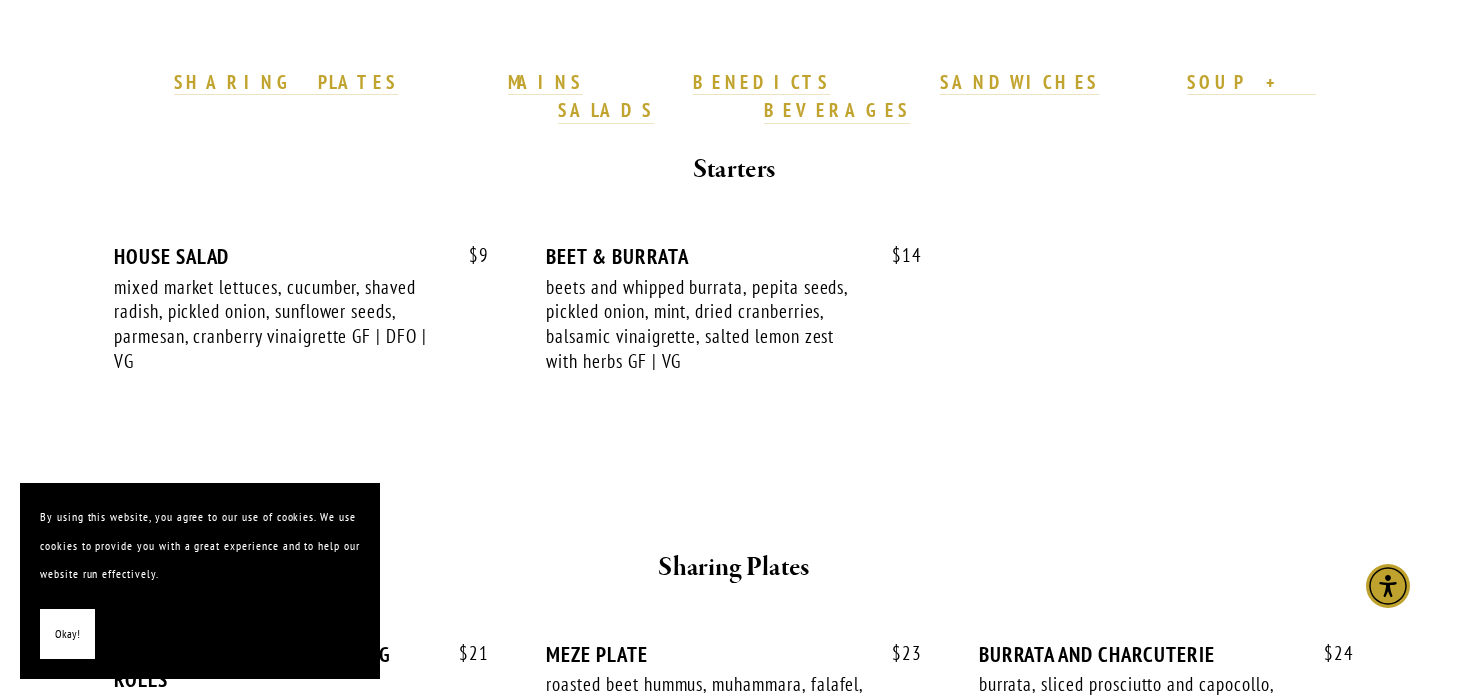click on "Okay!" at bounding box center (67, 634) 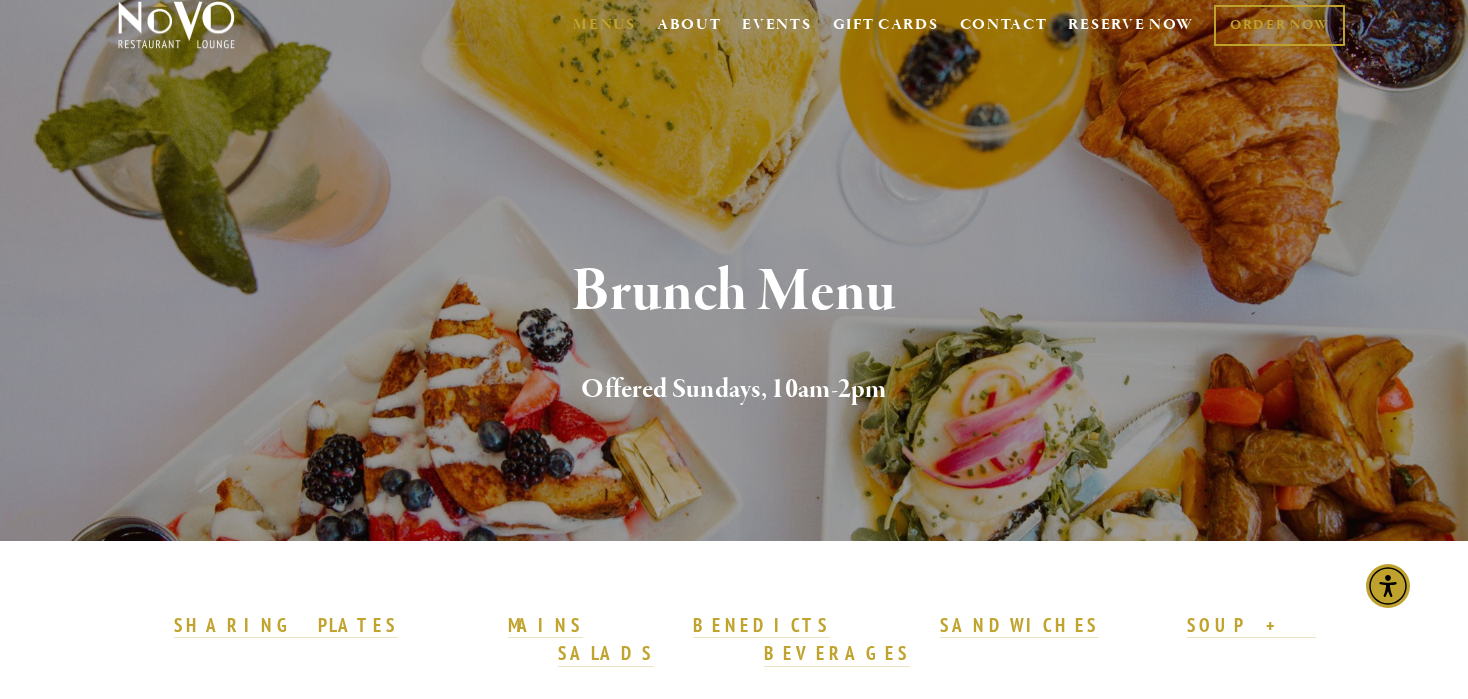 scroll, scrollTop: 0, scrollLeft: 0, axis: both 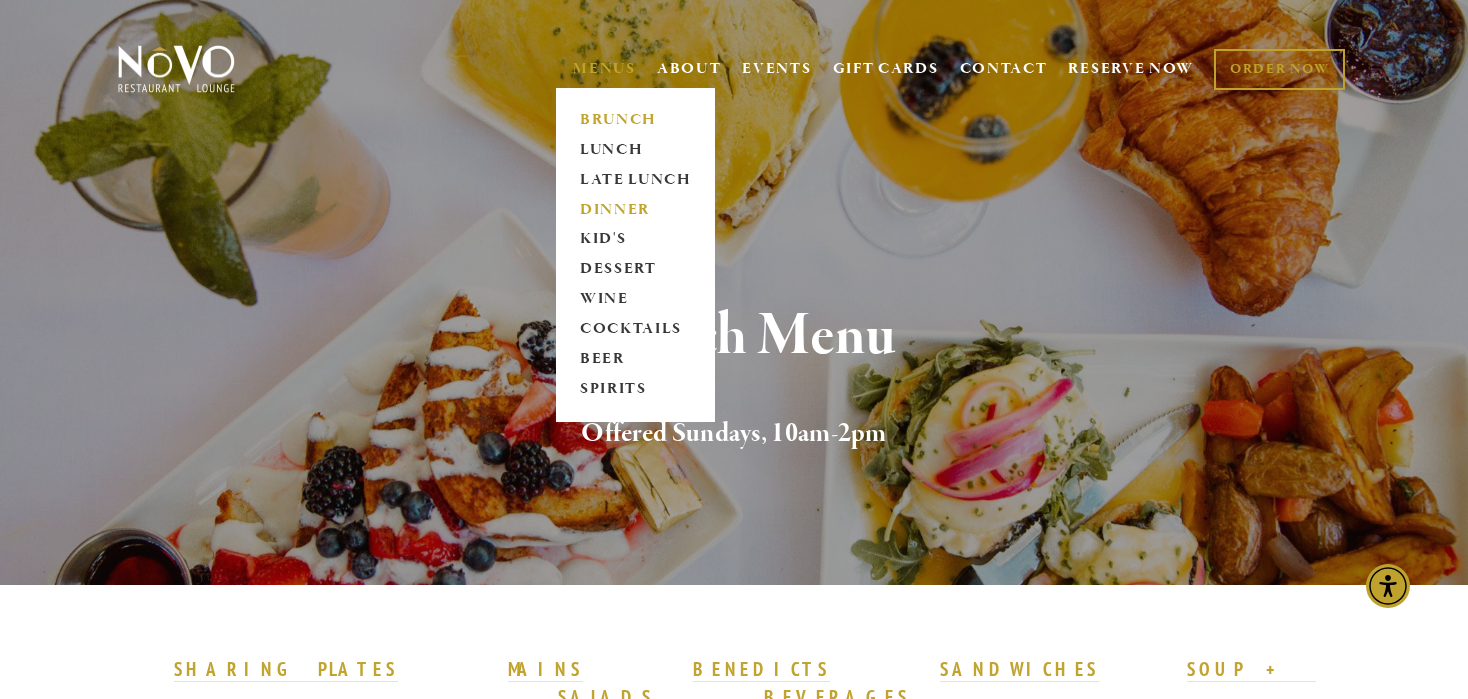 click on "DINNER" at bounding box center (635, 210) 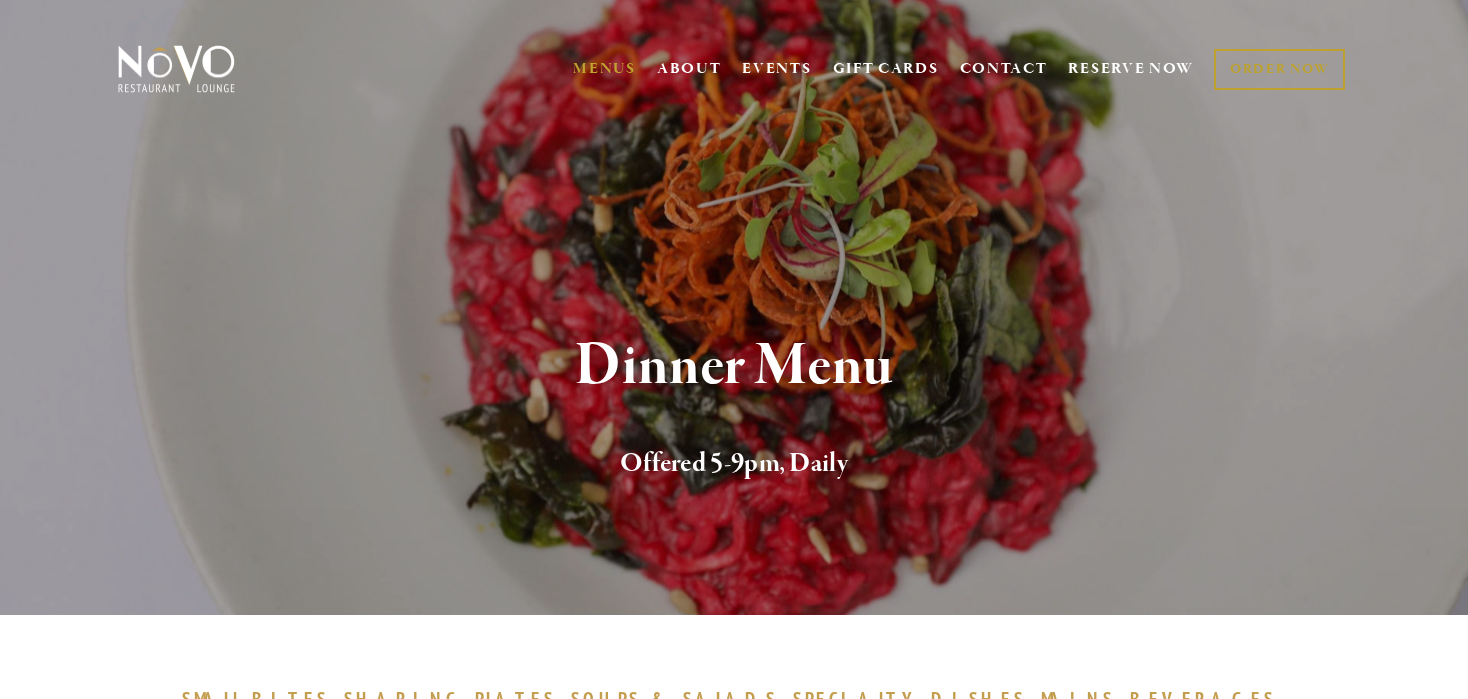 scroll, scrollTop: 0, scrollLeft: 0, axis: both 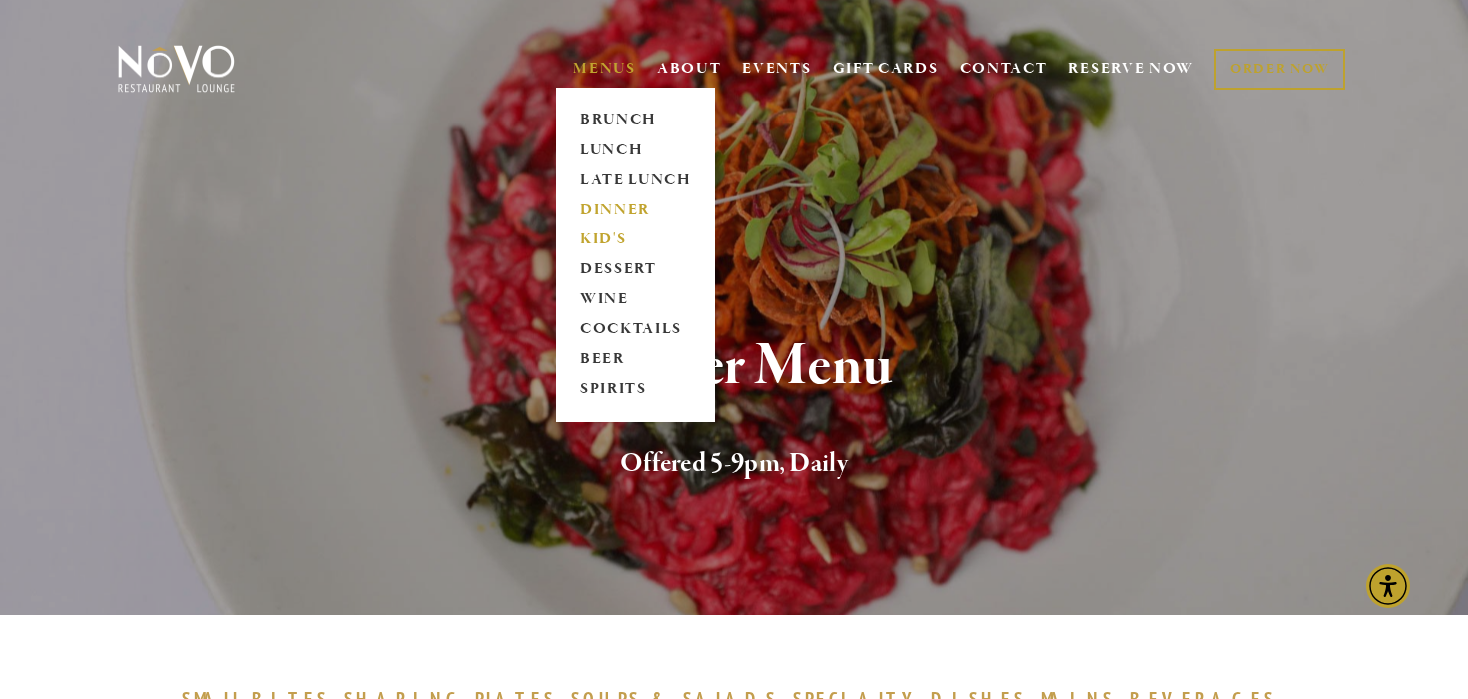 click on "KID'S" at bounding box center [635, 240] 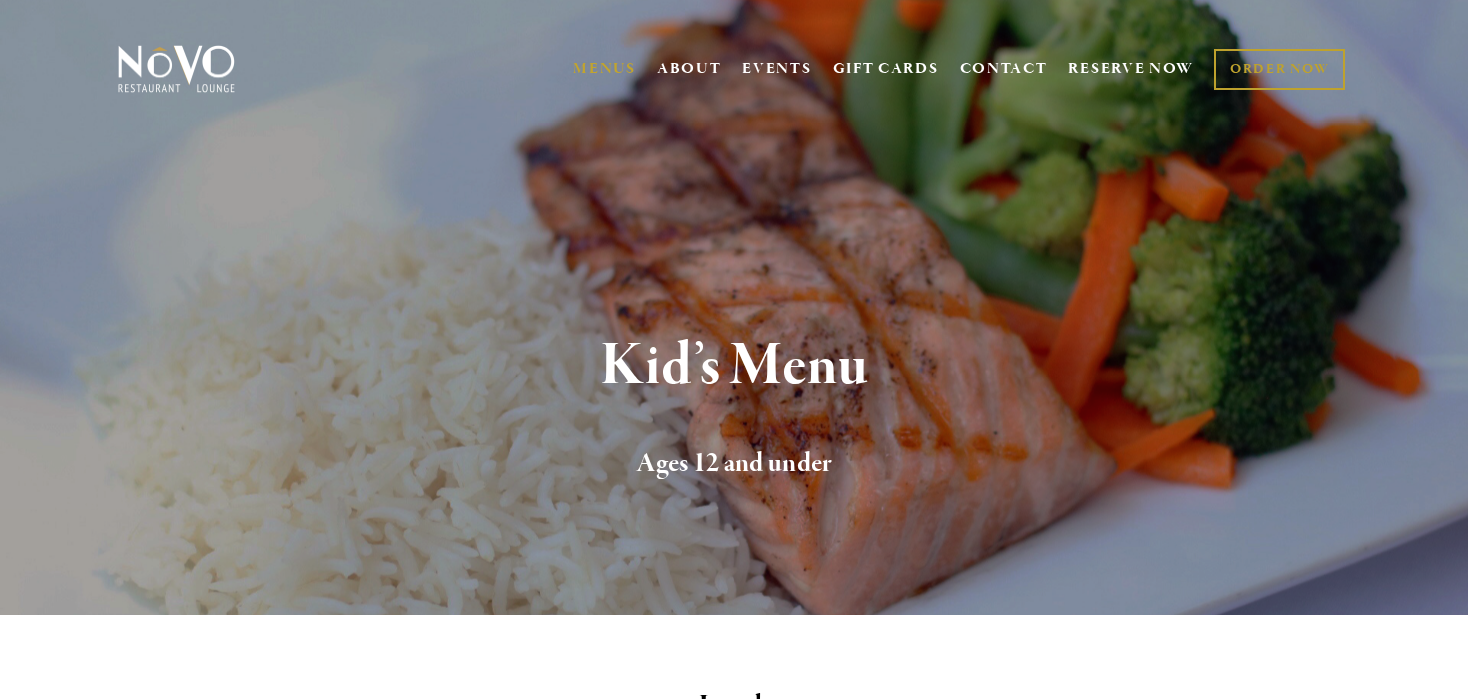 scroll, scrollTop: 0, scrollLeft: 0, axis: both 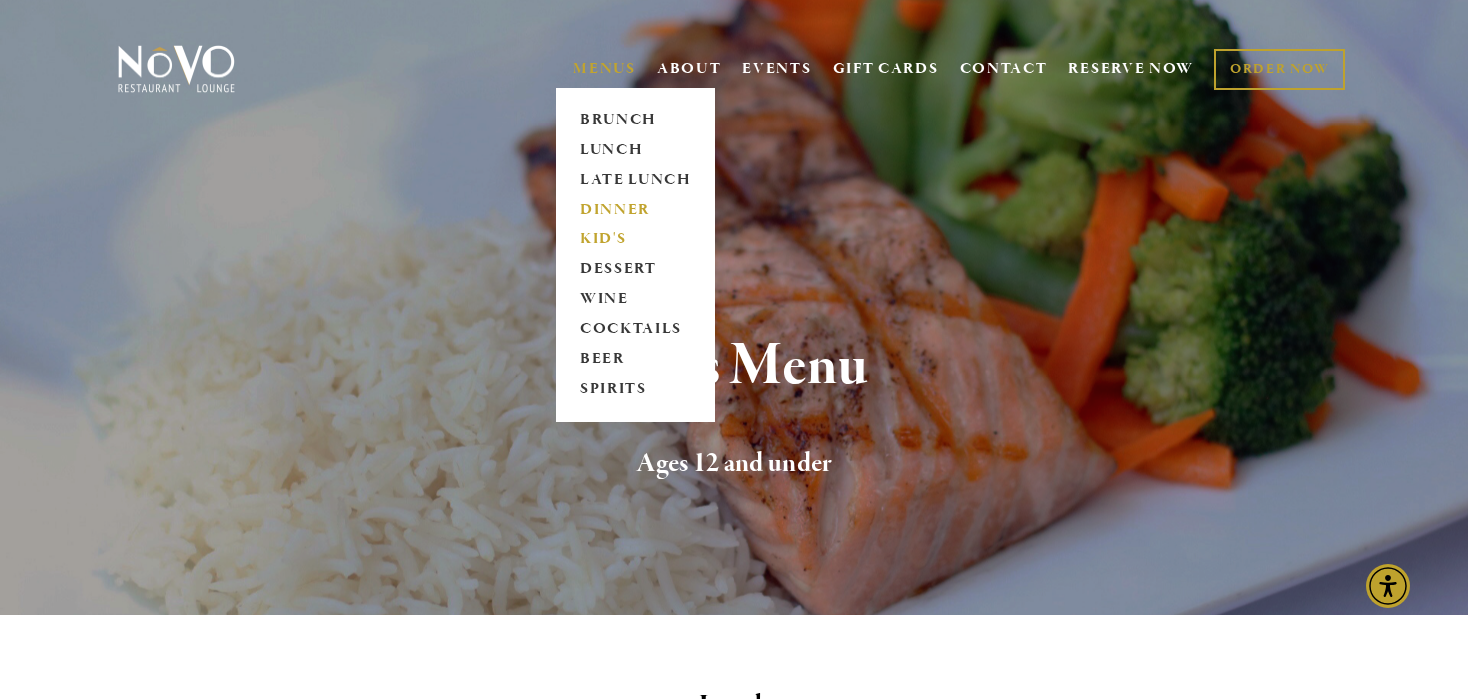 click on "DINNER" at bounding box center [635, 210] 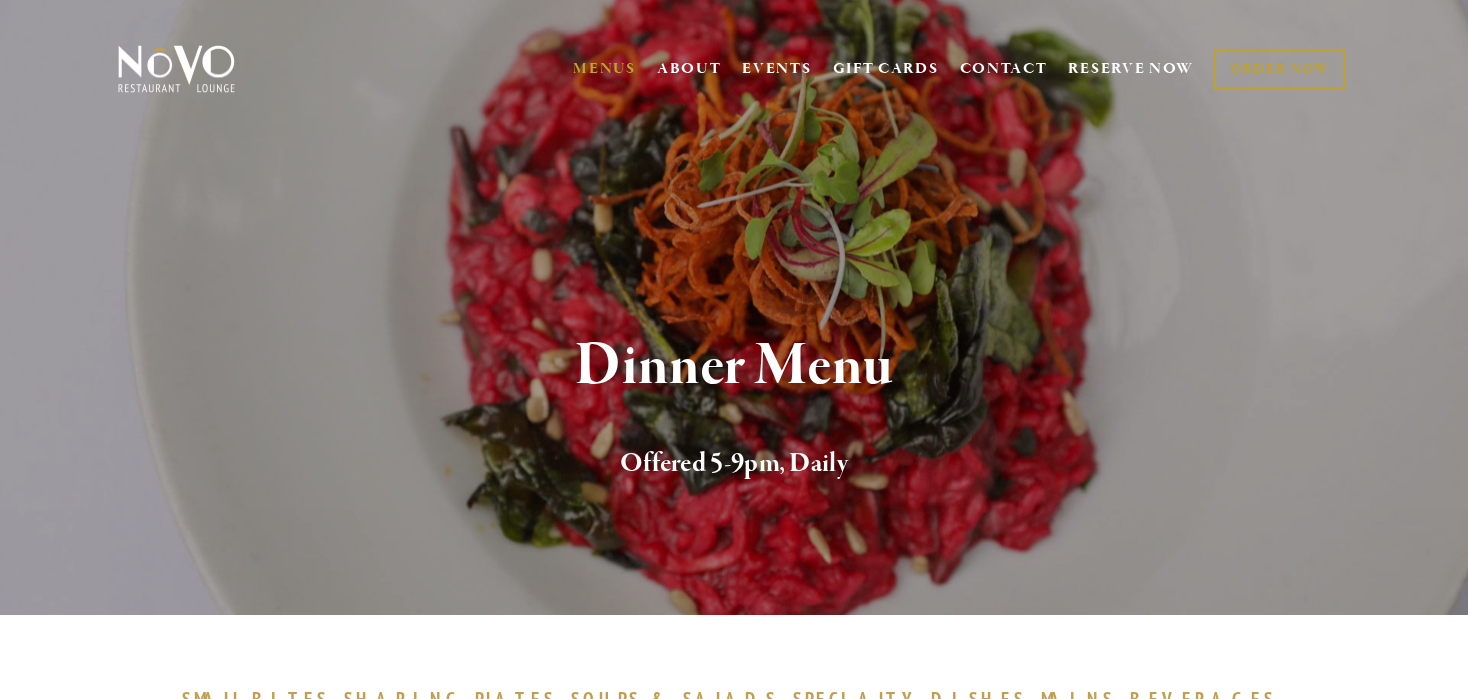 scroll, scrollTop: 0, scrollLeft: 0, axis: both 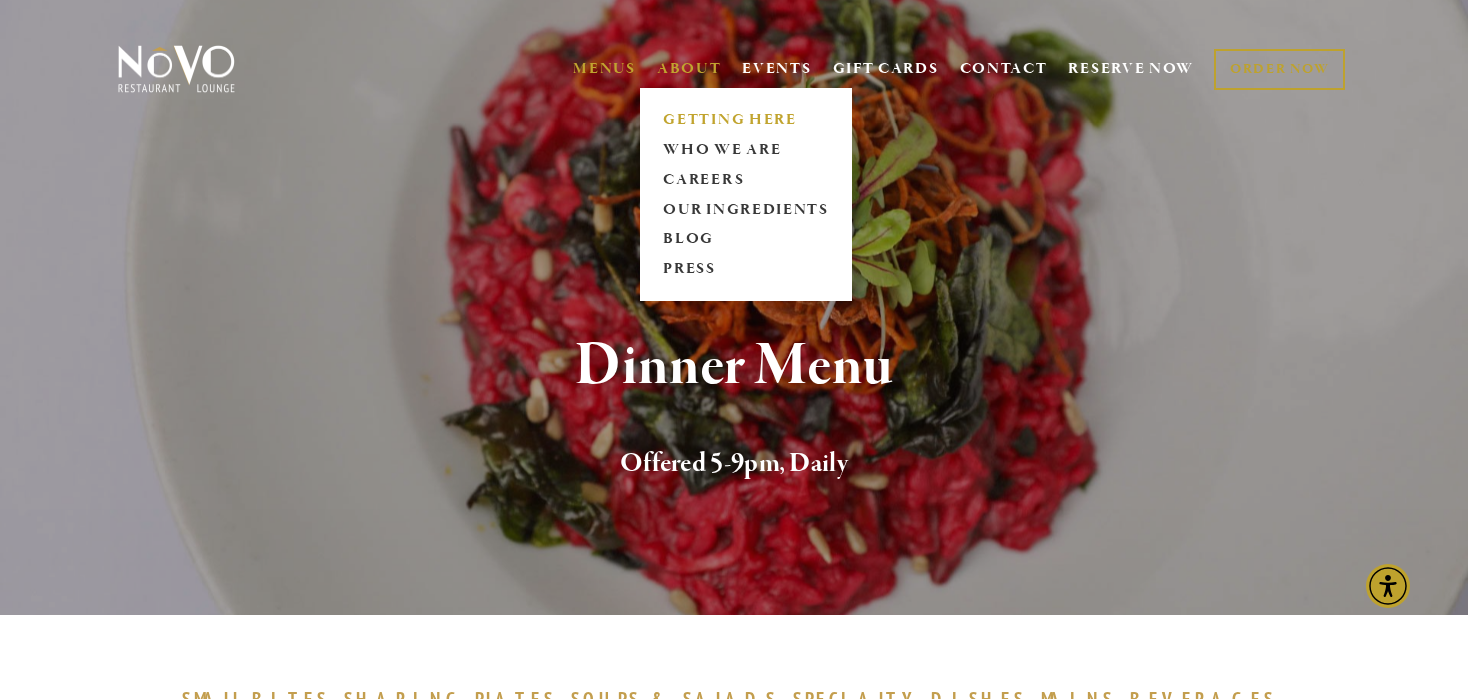 click on "GETTING HERE" at bounding box center [746, 120] 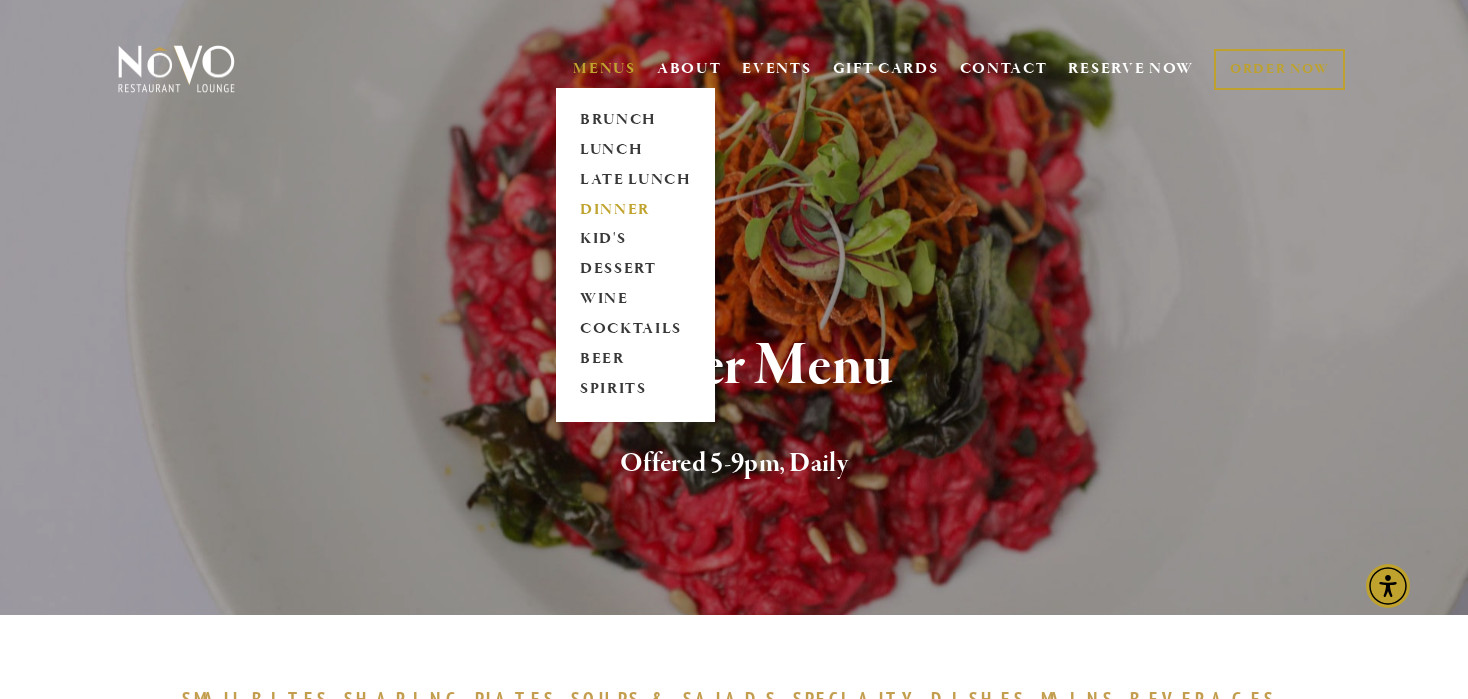 click on "MENUS" at bounding box center [604, 69] 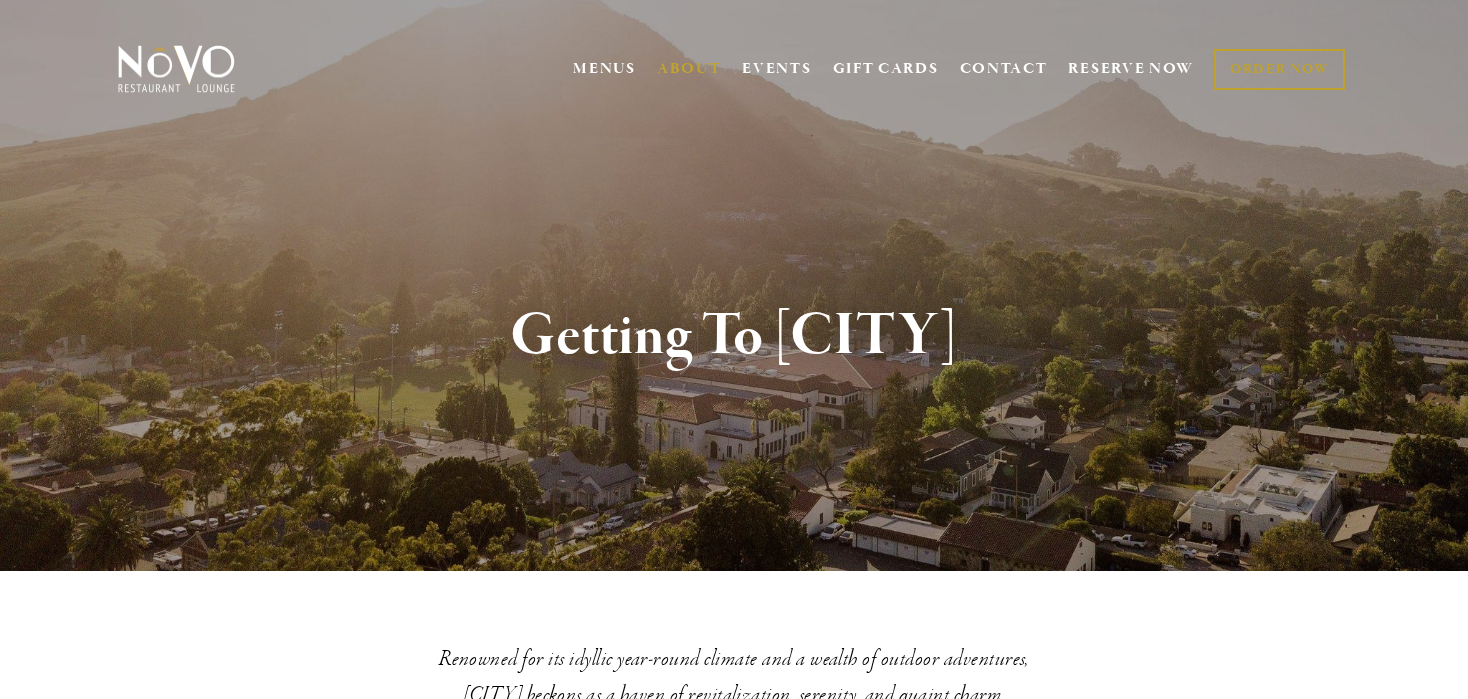 scroll, scrollTop: 0, scrollLeft: 0, axis: both 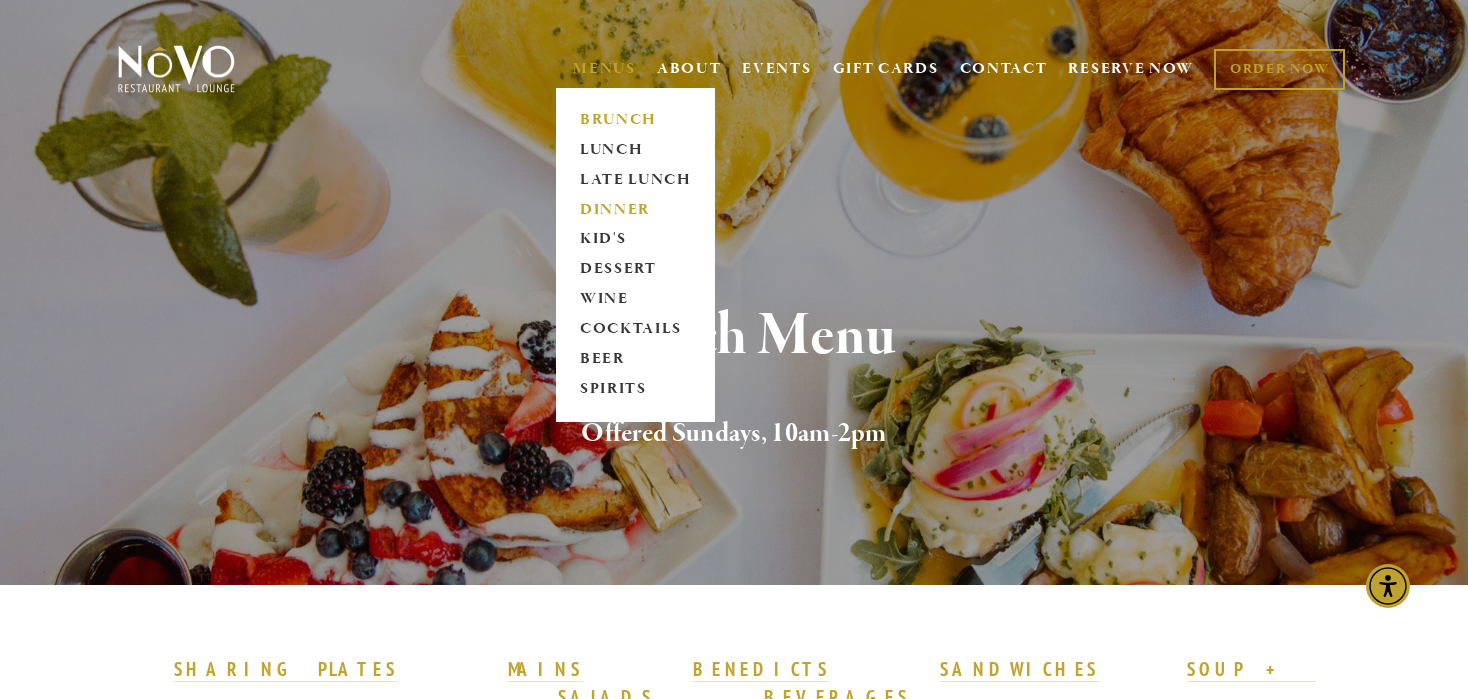 click on "DINNER" at bounding box center (635, 210) 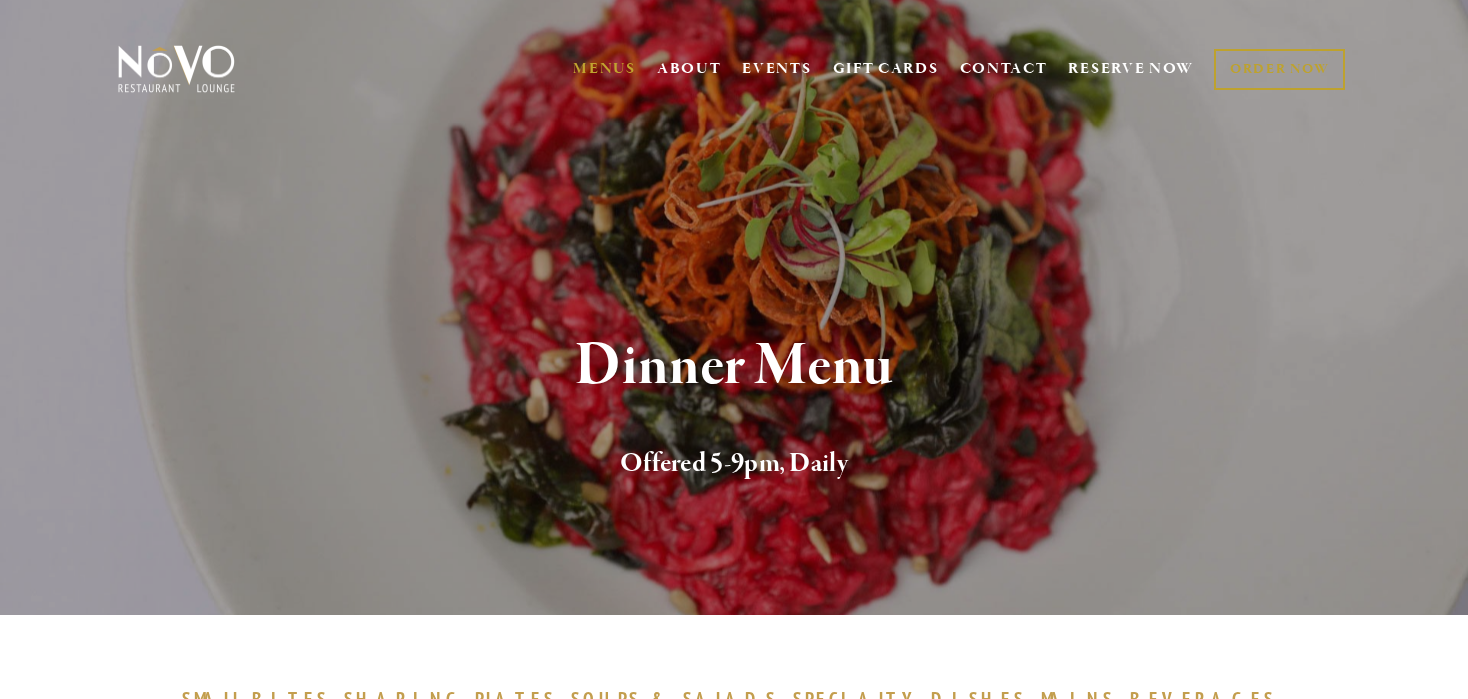 scroll, scrollTop: 0, scrollLeft: 0, axis: both 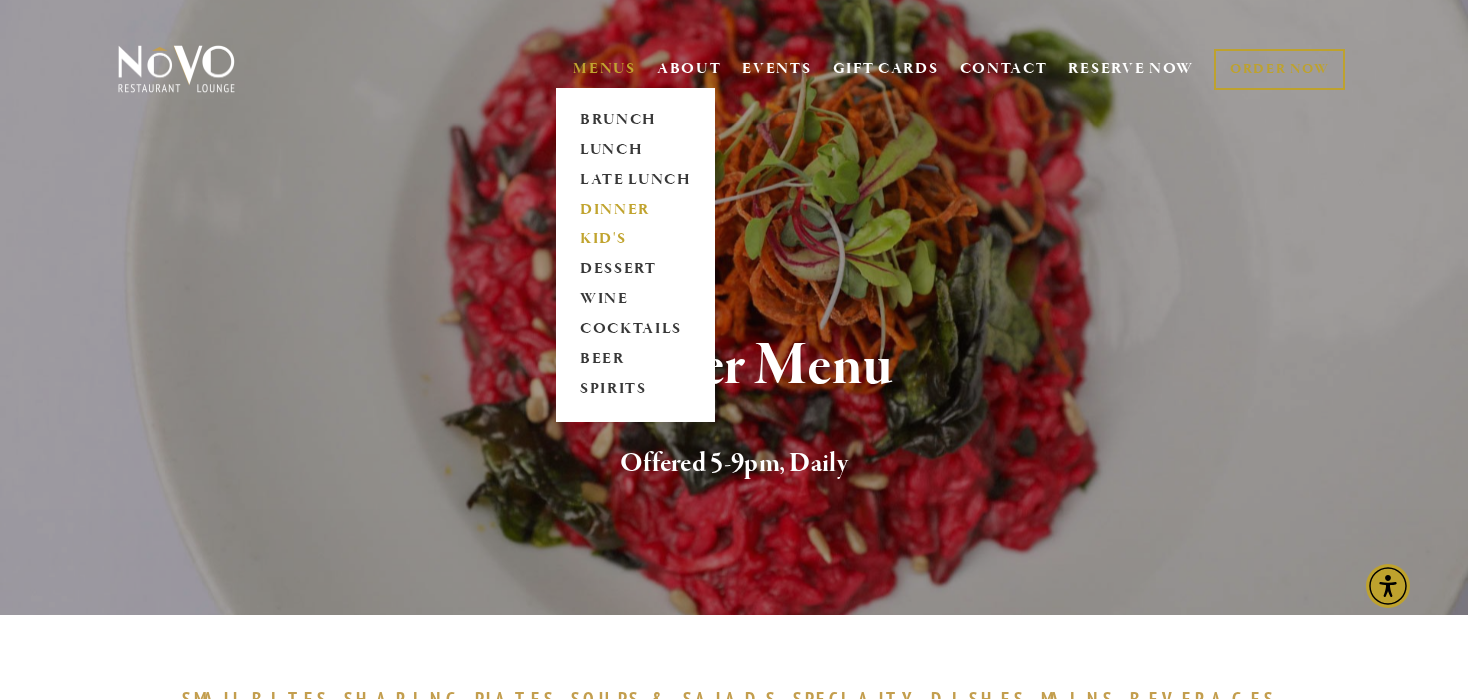 click on "KID'S" at bounding box center (635, 240) 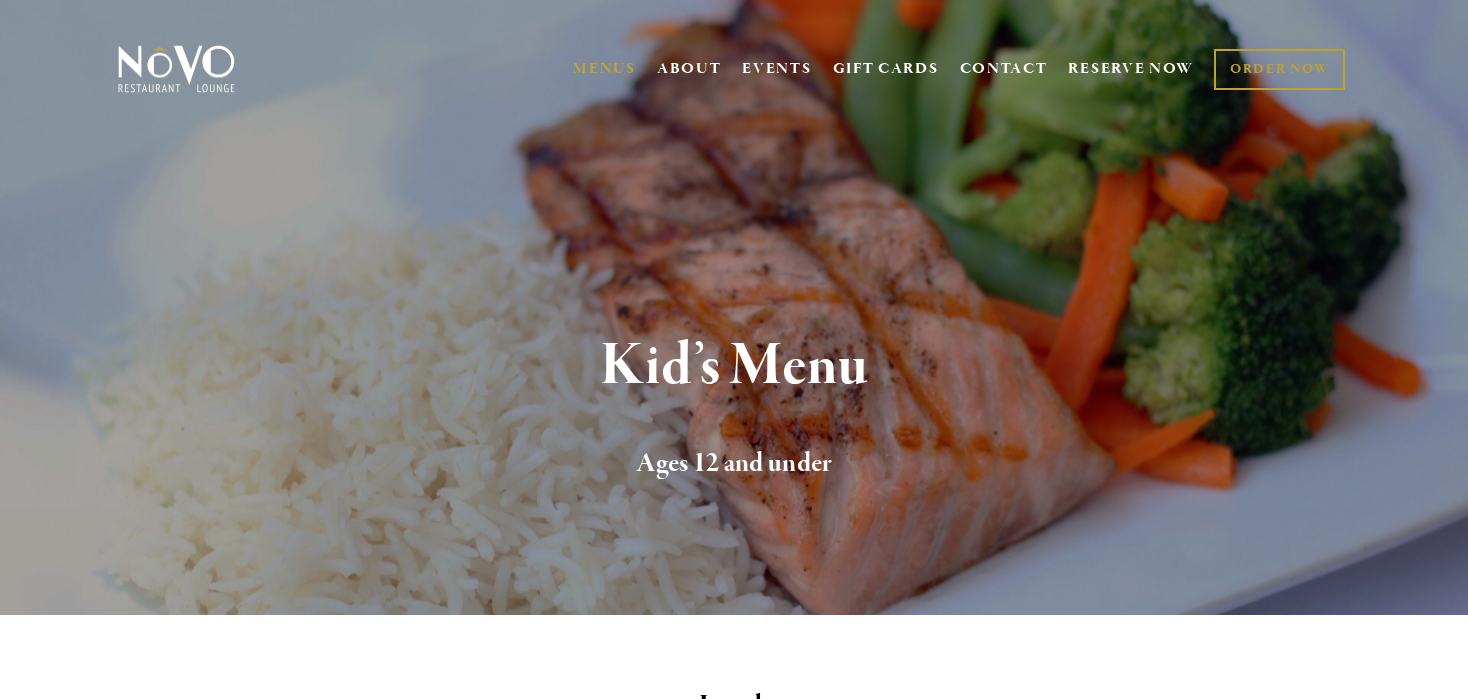scroll, scrollTop: 0, scrollLeft: 0, axis: both 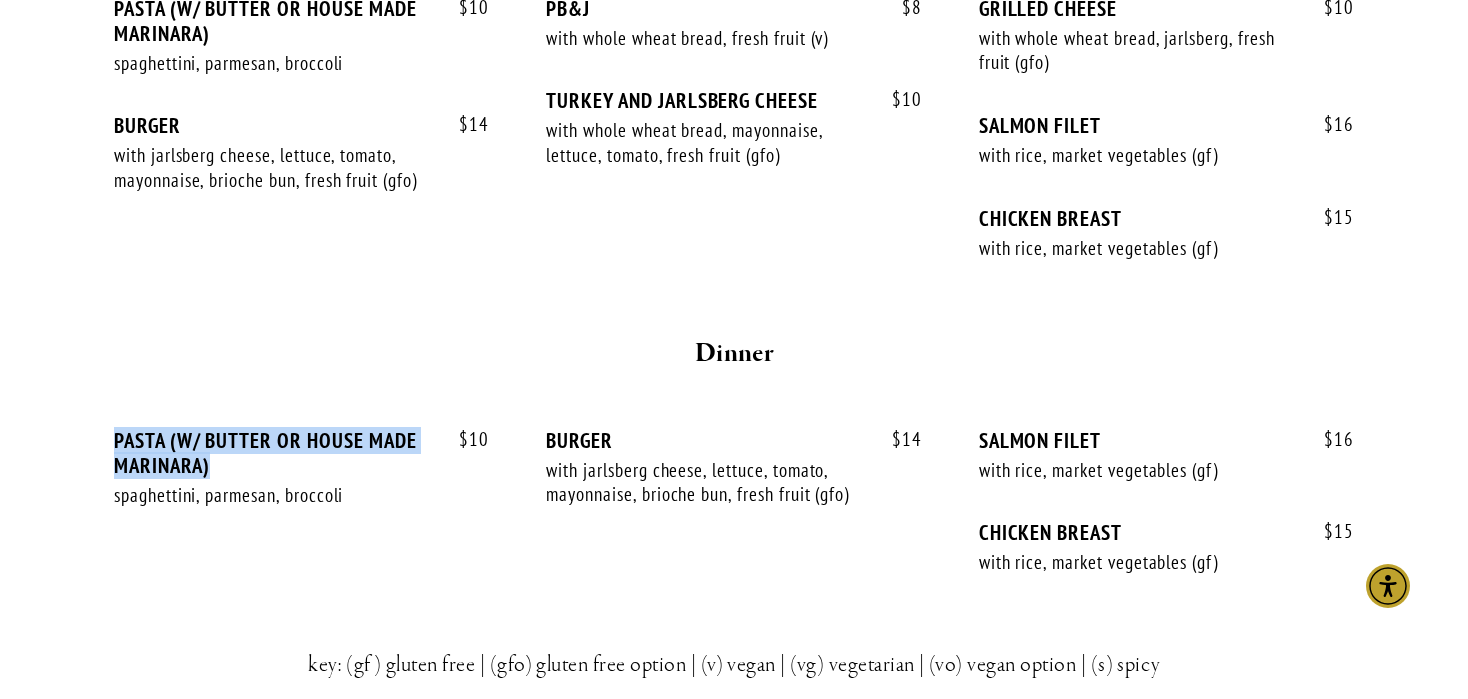 drag, startPoint x: 223, startPoint y: 461, endPoint x: 83, endPoint y: 444, distance: 141.02837 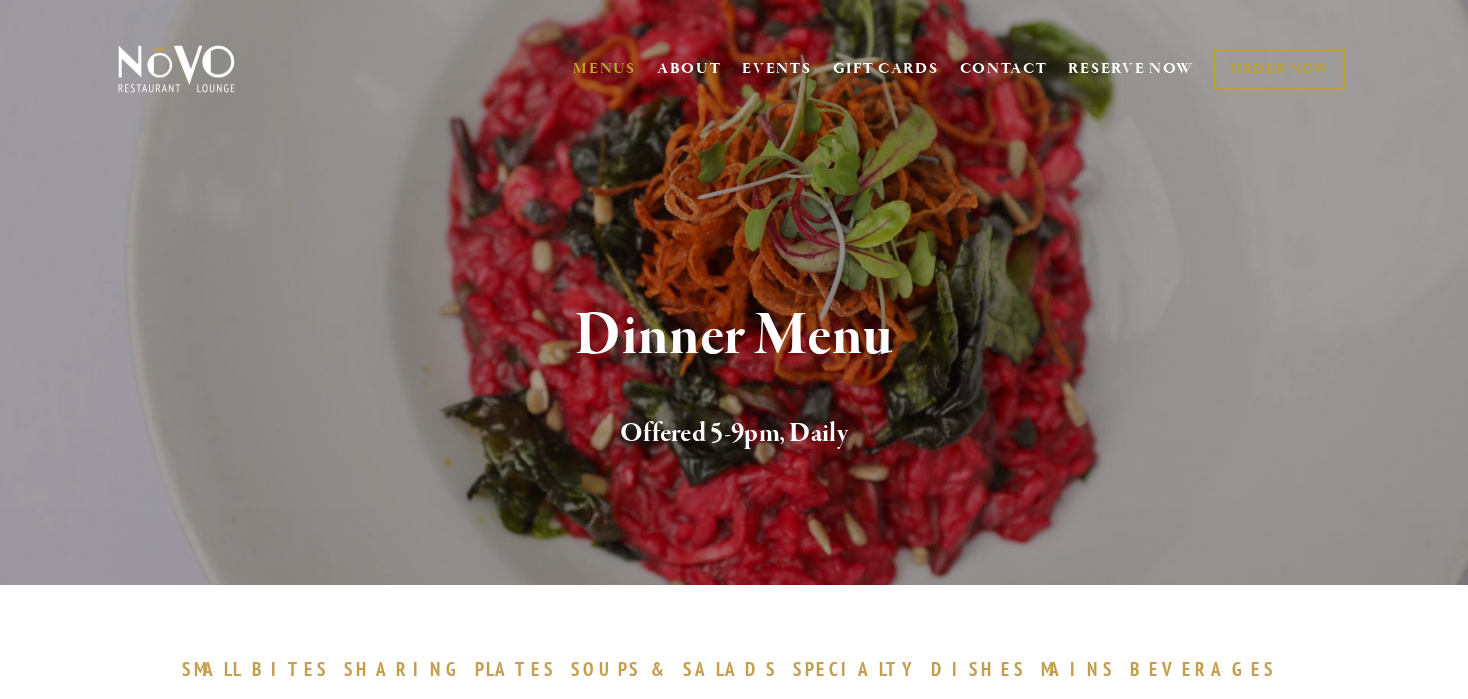 scroll, scrollTop: 0, scrollLeft: 0, axis: both 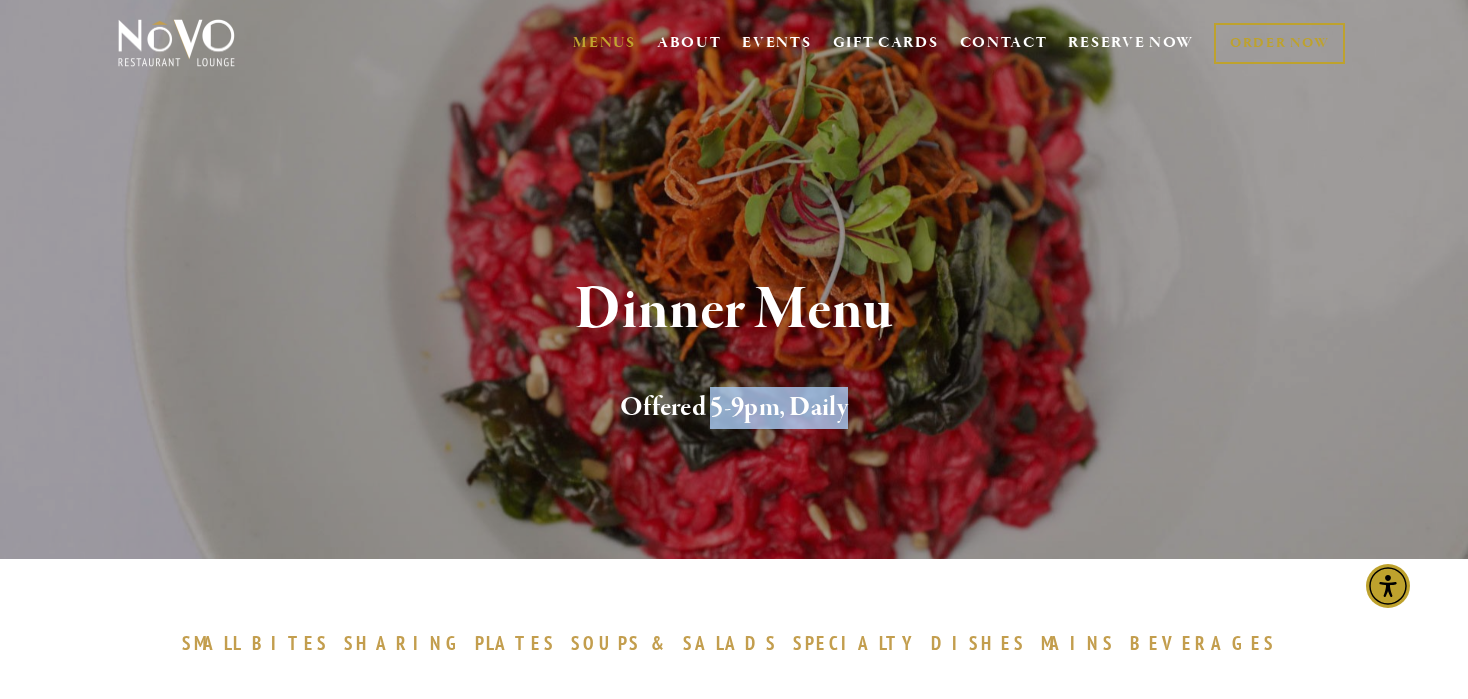 drag, startPoint x: 709, startPoint y: 405, endPoint x: 877, endPoint y: 405, distance: 168 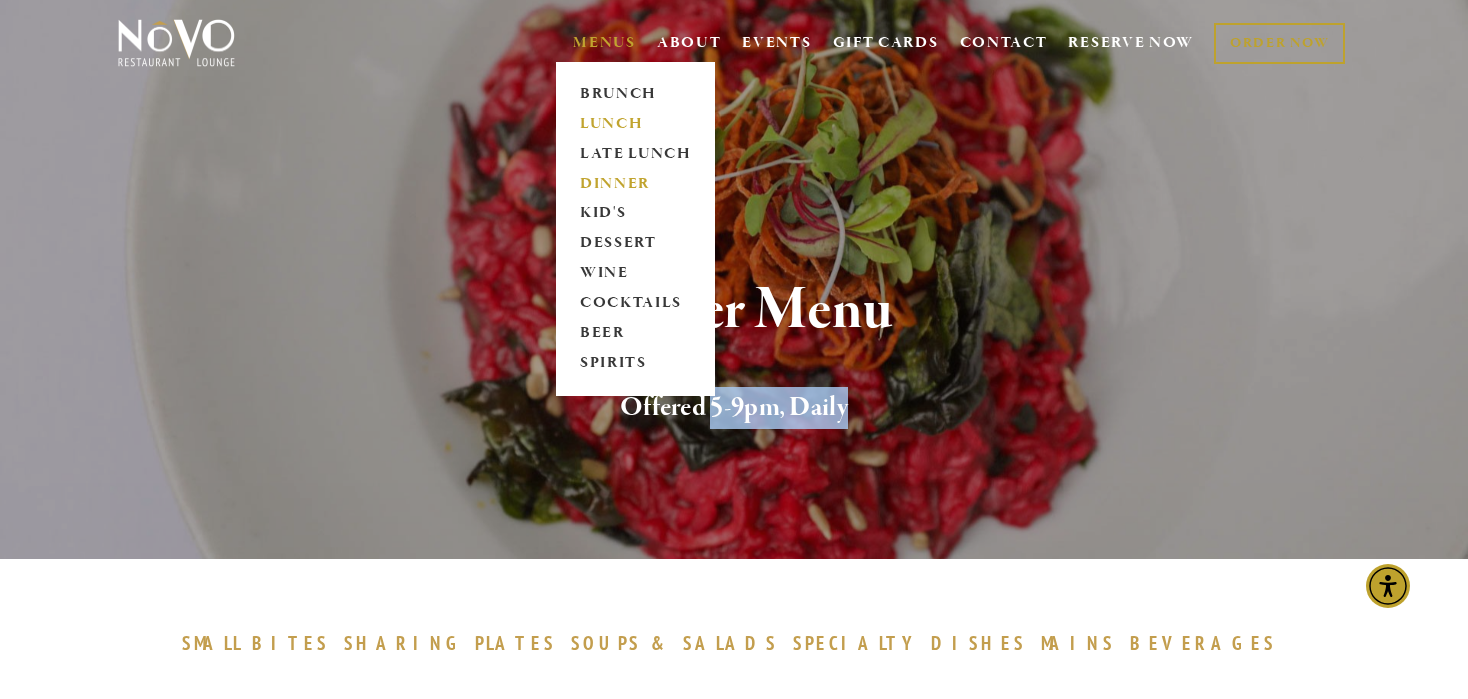 click on "LUNCH" at bounding box center (635, 124) 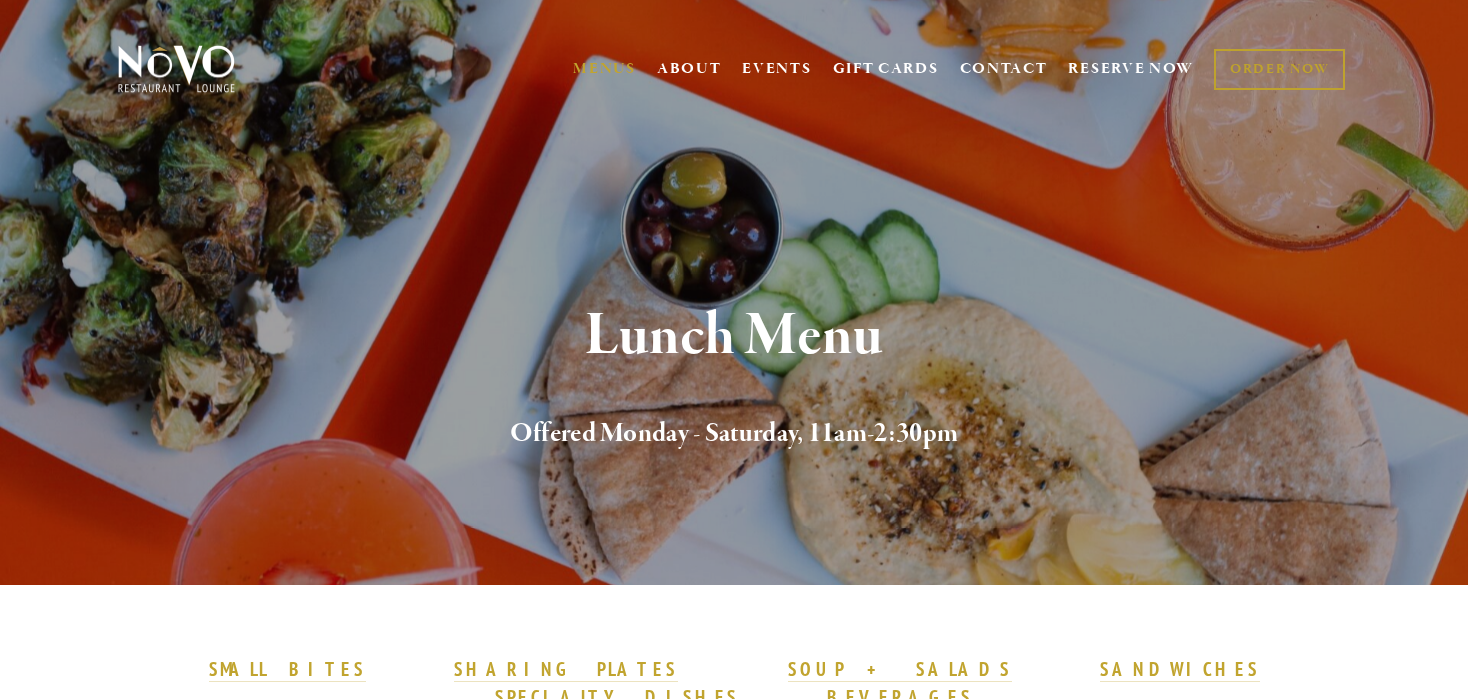 scroll, scrollTop: 0, scrollLeft: 0, axis: both 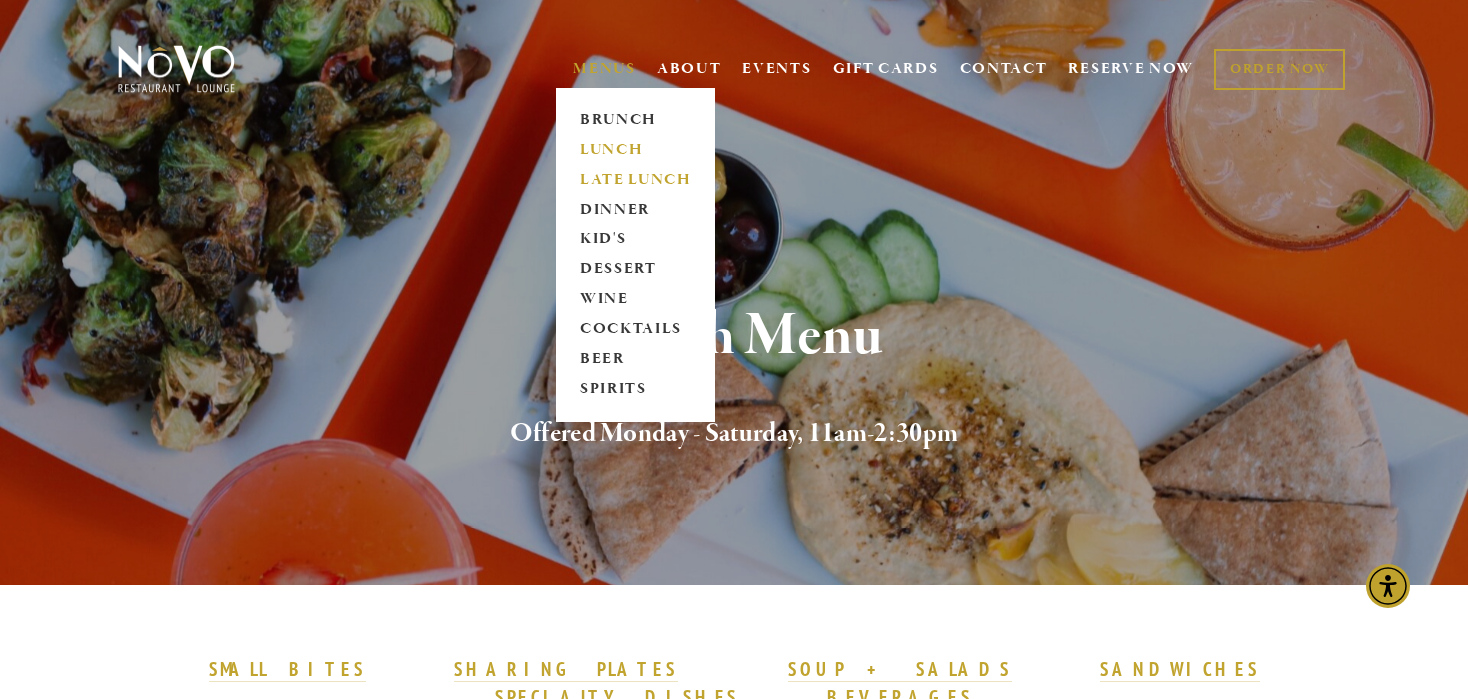 click on "LATE LUNCH" at bounding box center [635, 180] 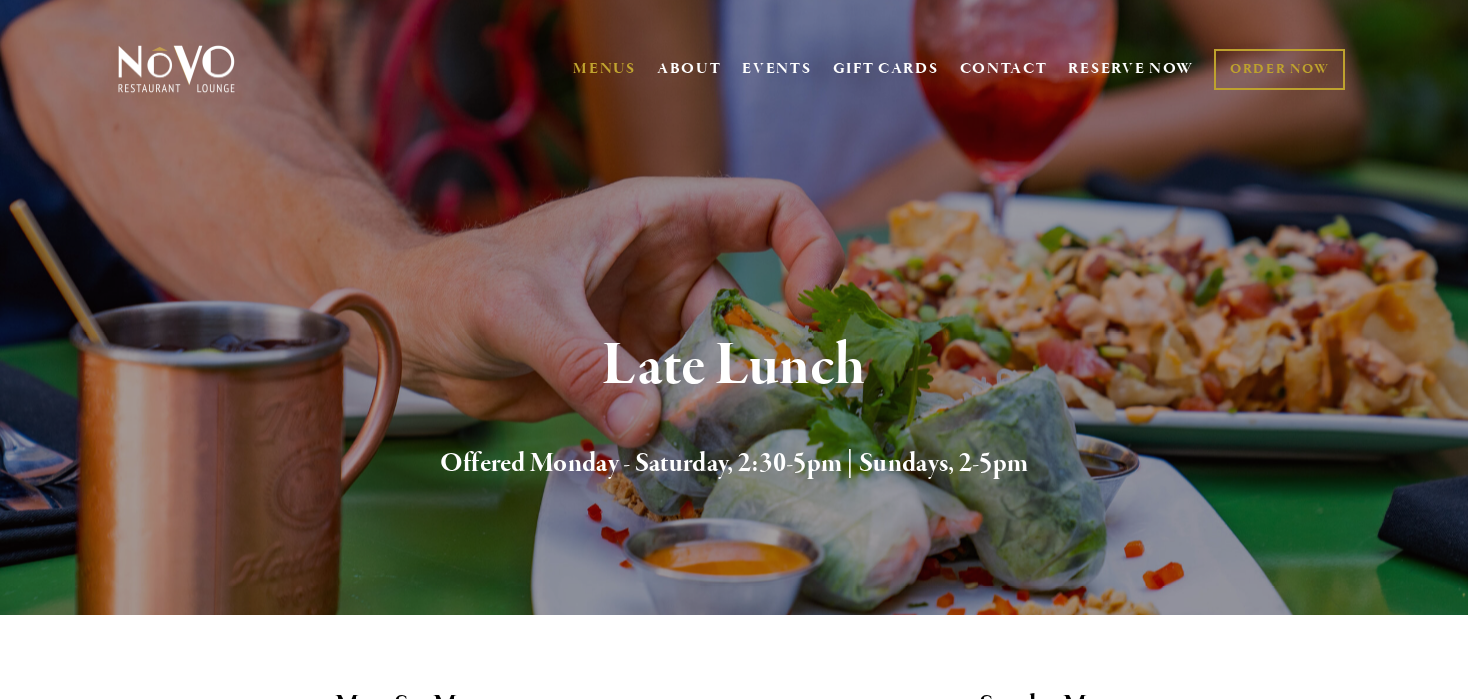 scroll, scrollTop: 0, scrollLeft: 0, axis: both 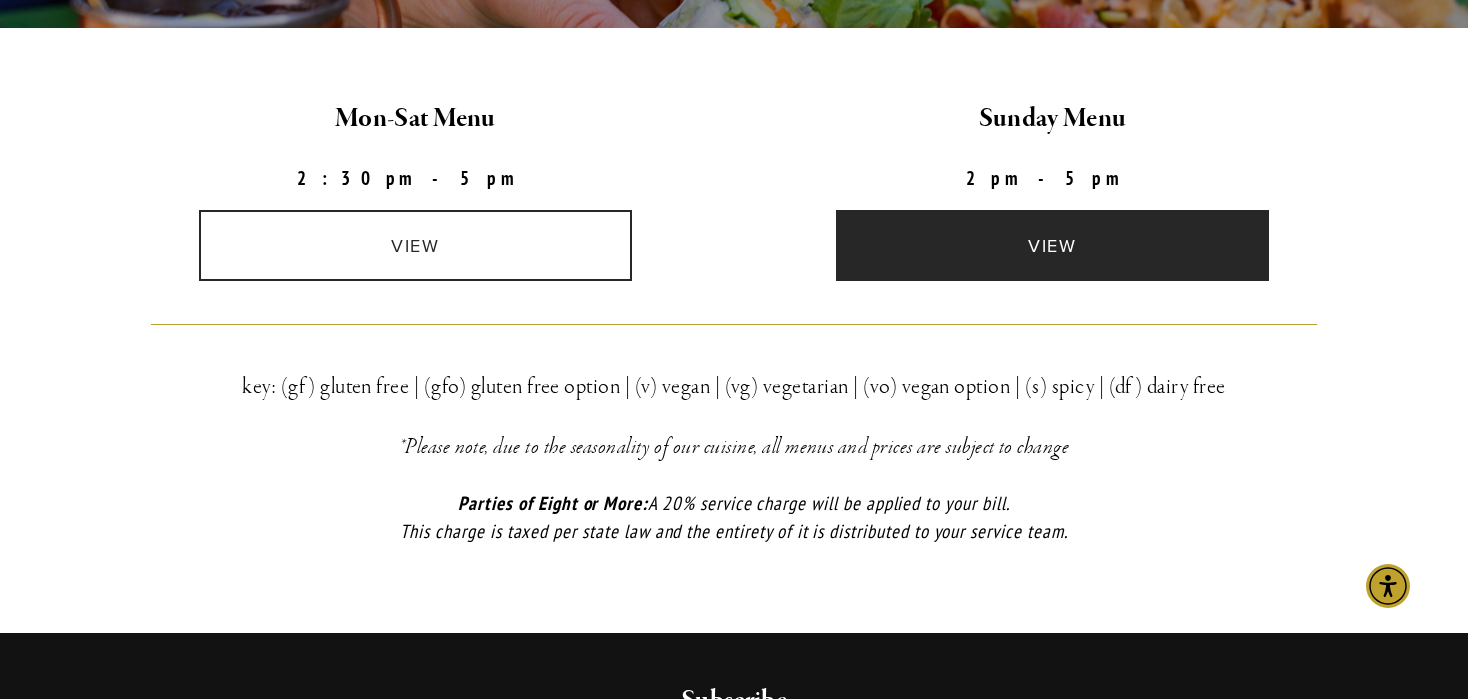 click on "view" at bounding box center (1053, 245) 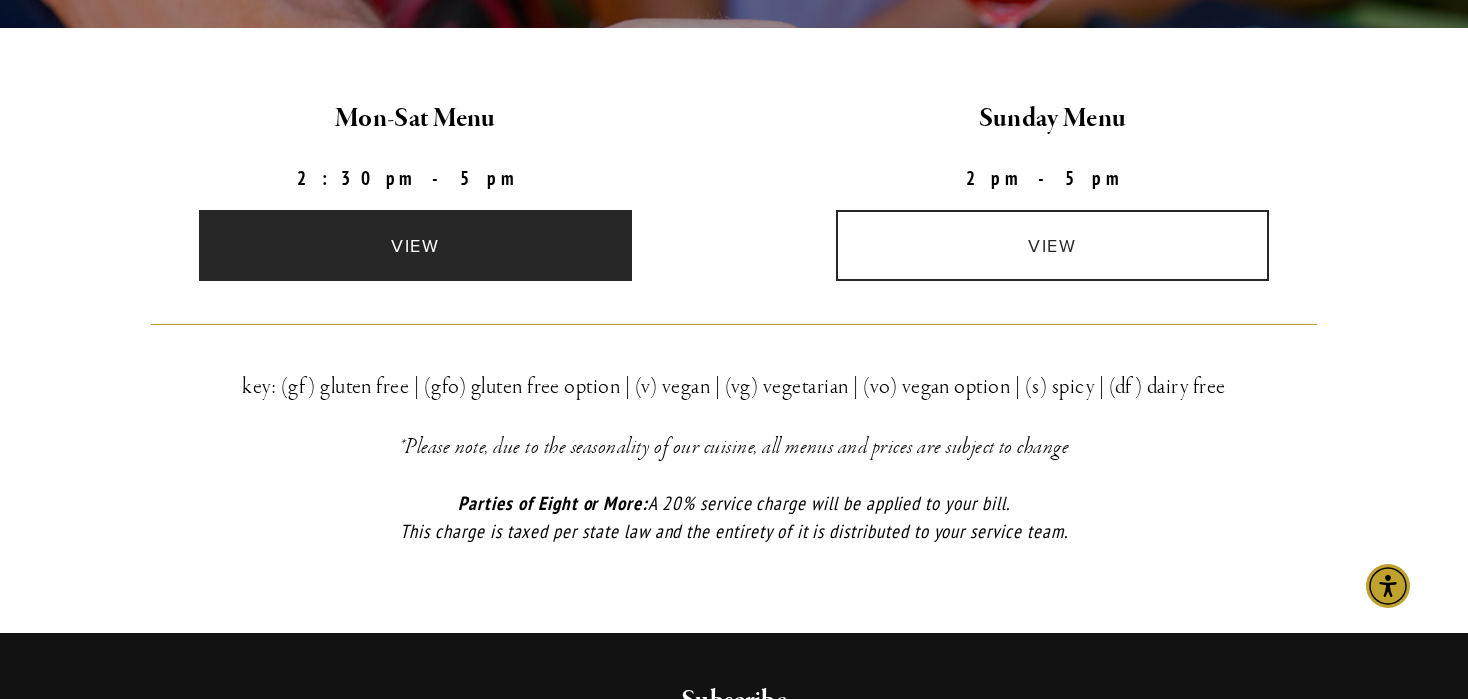 scroll, scrollTop: 0, scrollLeft: 0, axis: both 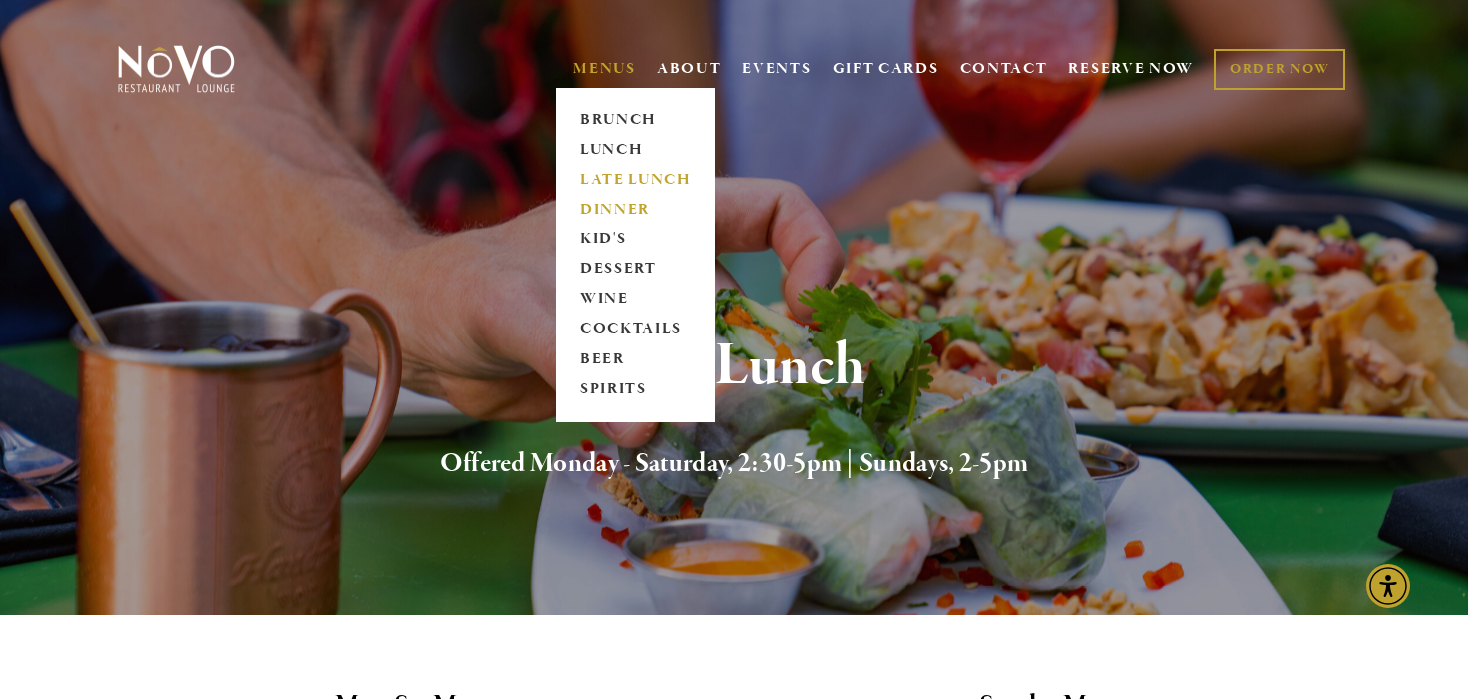 click on "DINNER" at bounding box center (635, 210) 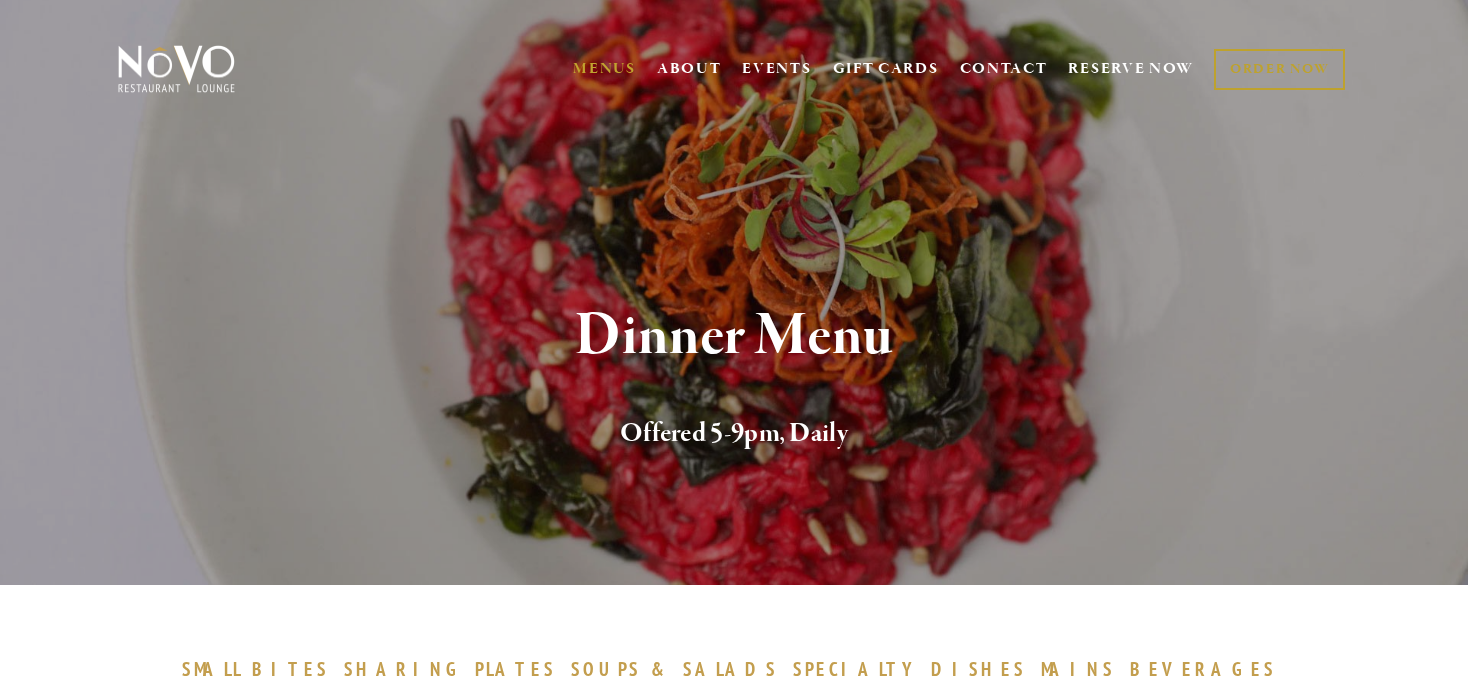 scroll, scrollTop: 0, scrollLeft: 0, axis: both 